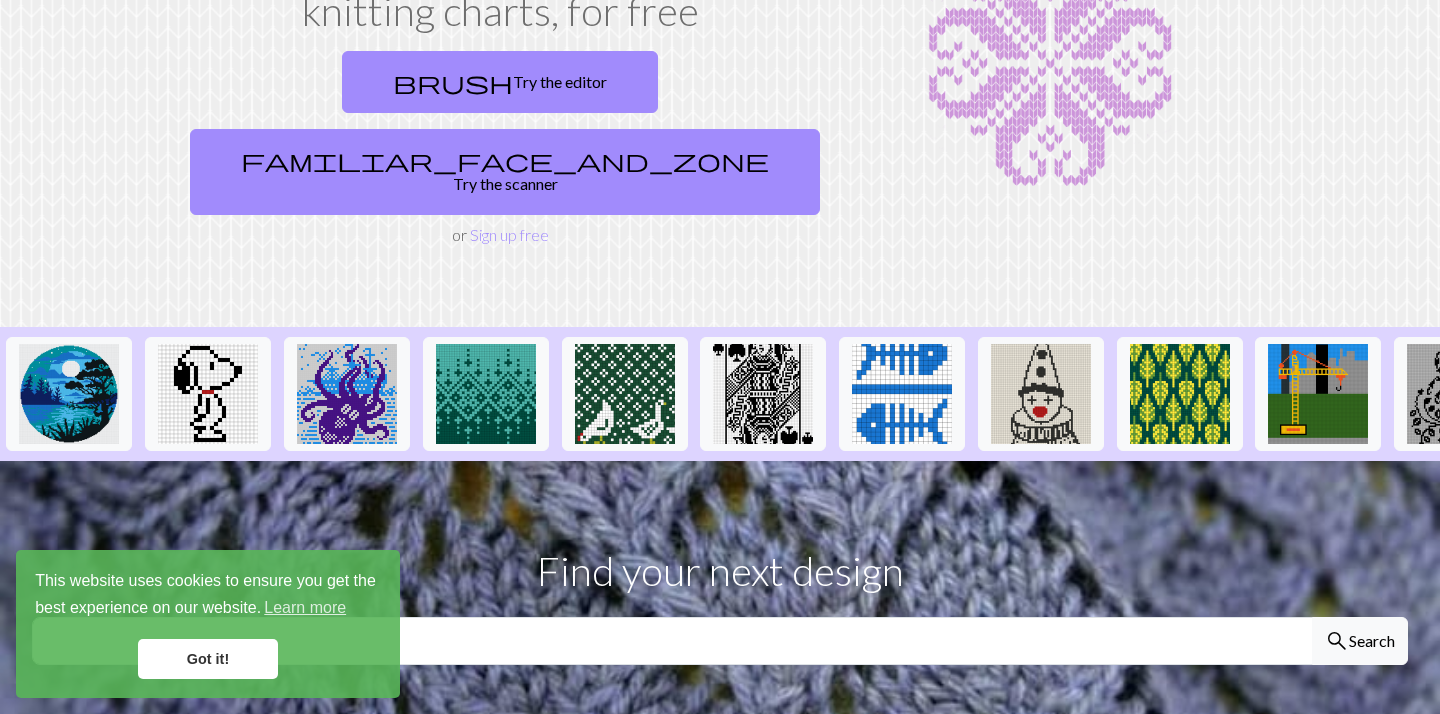 scroll, scrollTop: 218, scrollLeft: 0, axis: vertical 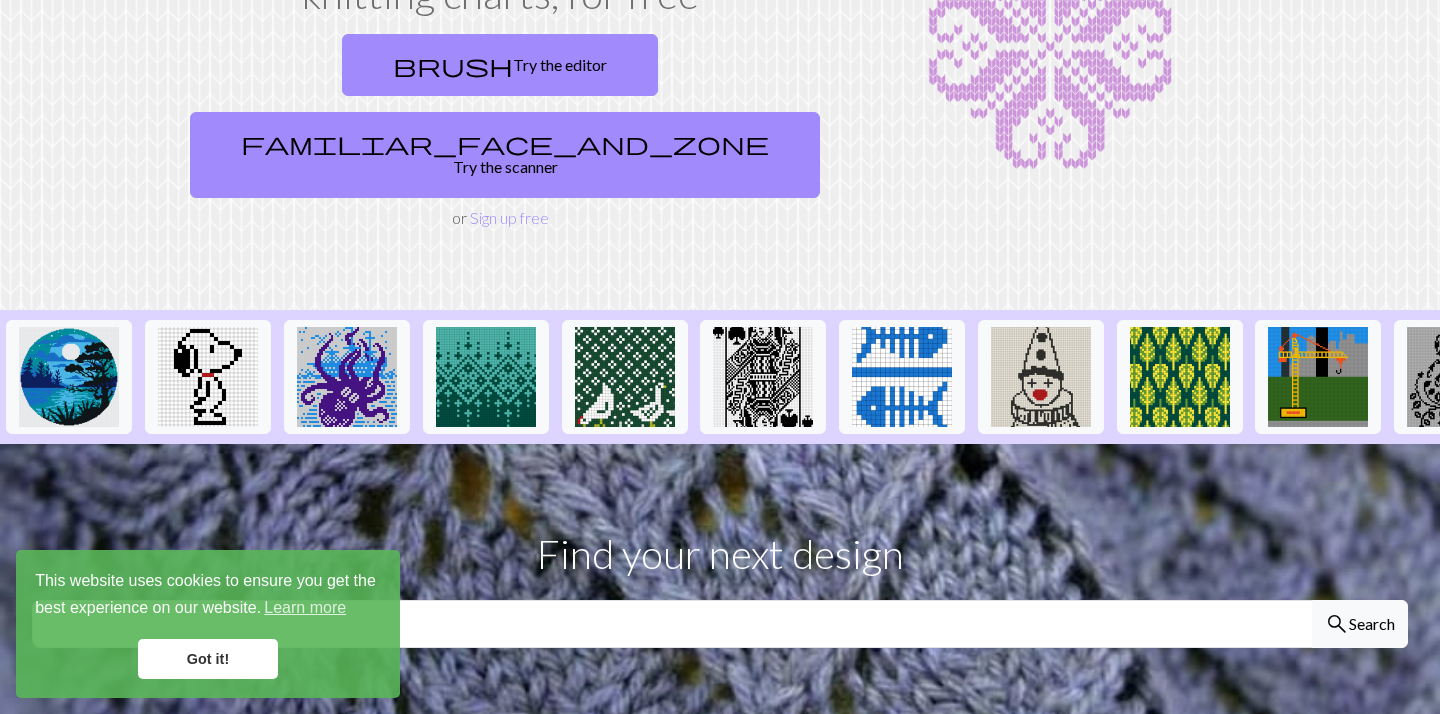 click on "Got it!" at bounding box center (208, 659) 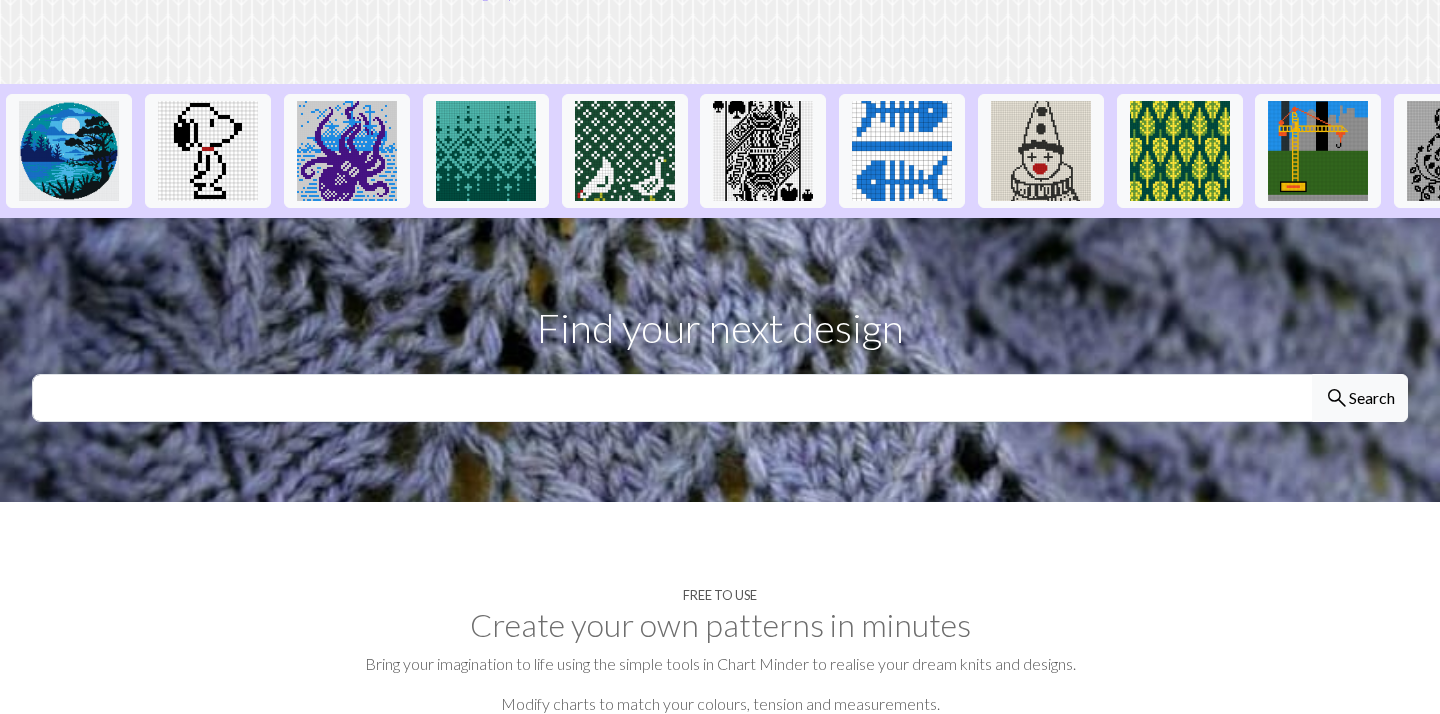 scroll, scrollTop: 398, scrollLeft: 0, axis: vertical 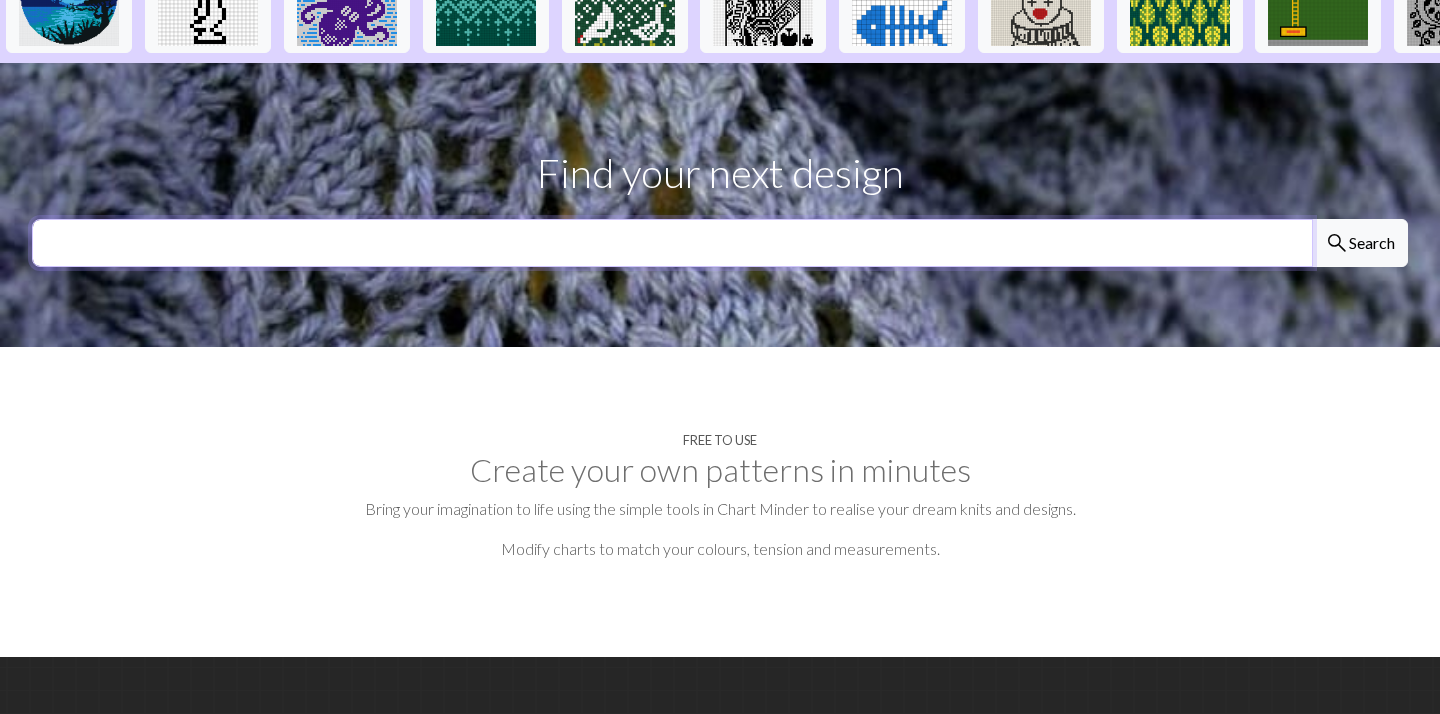 click at bounding box center (672, 243) 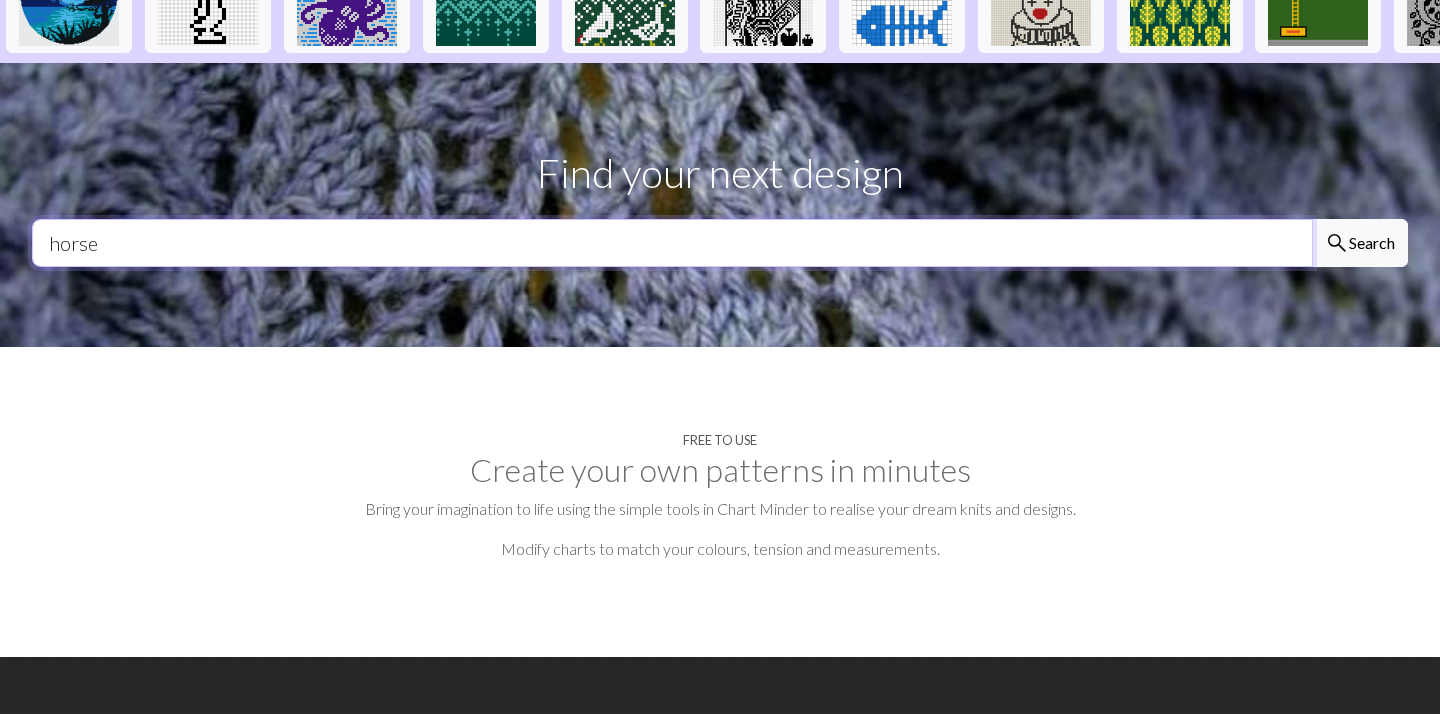 type on "horse" 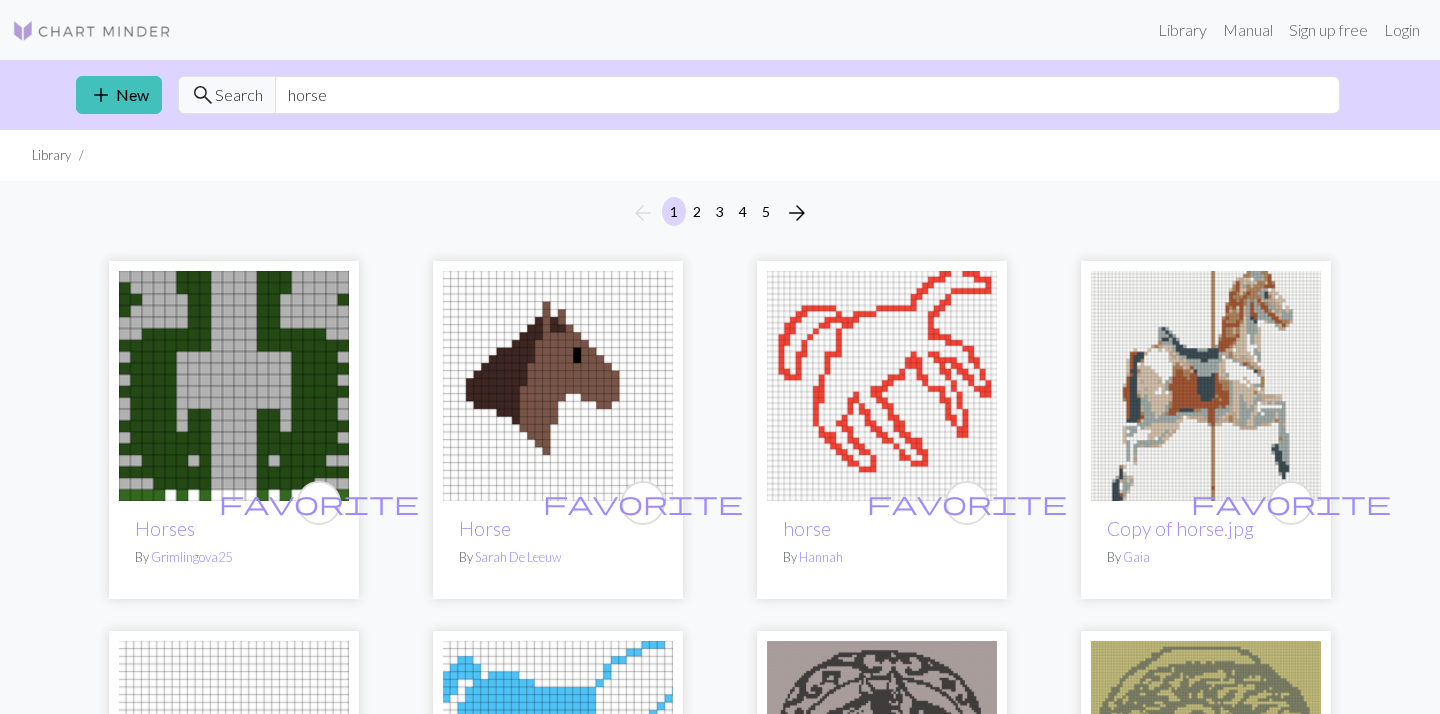 scroll, scrollTop: 0, scrollLeft: 0, axis: both 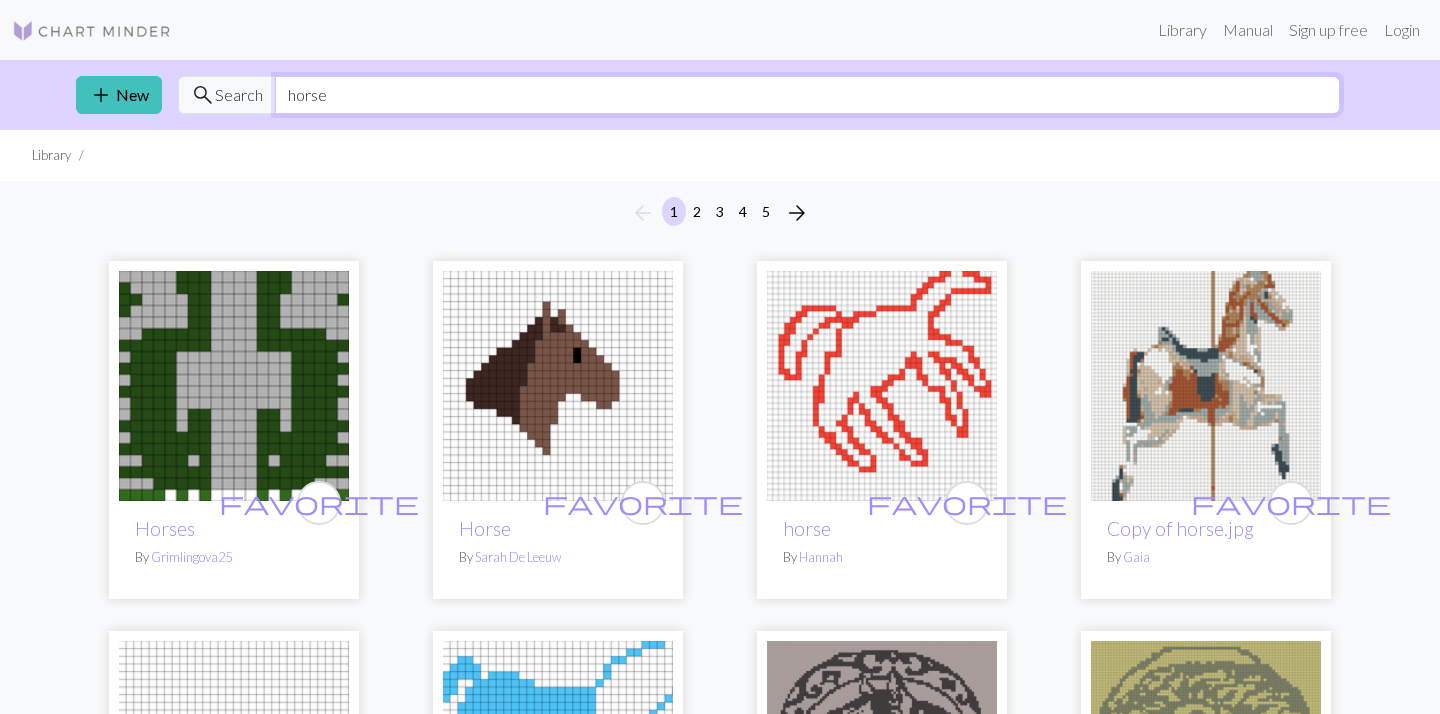 click on "horse" at bounding box center [807, 95] 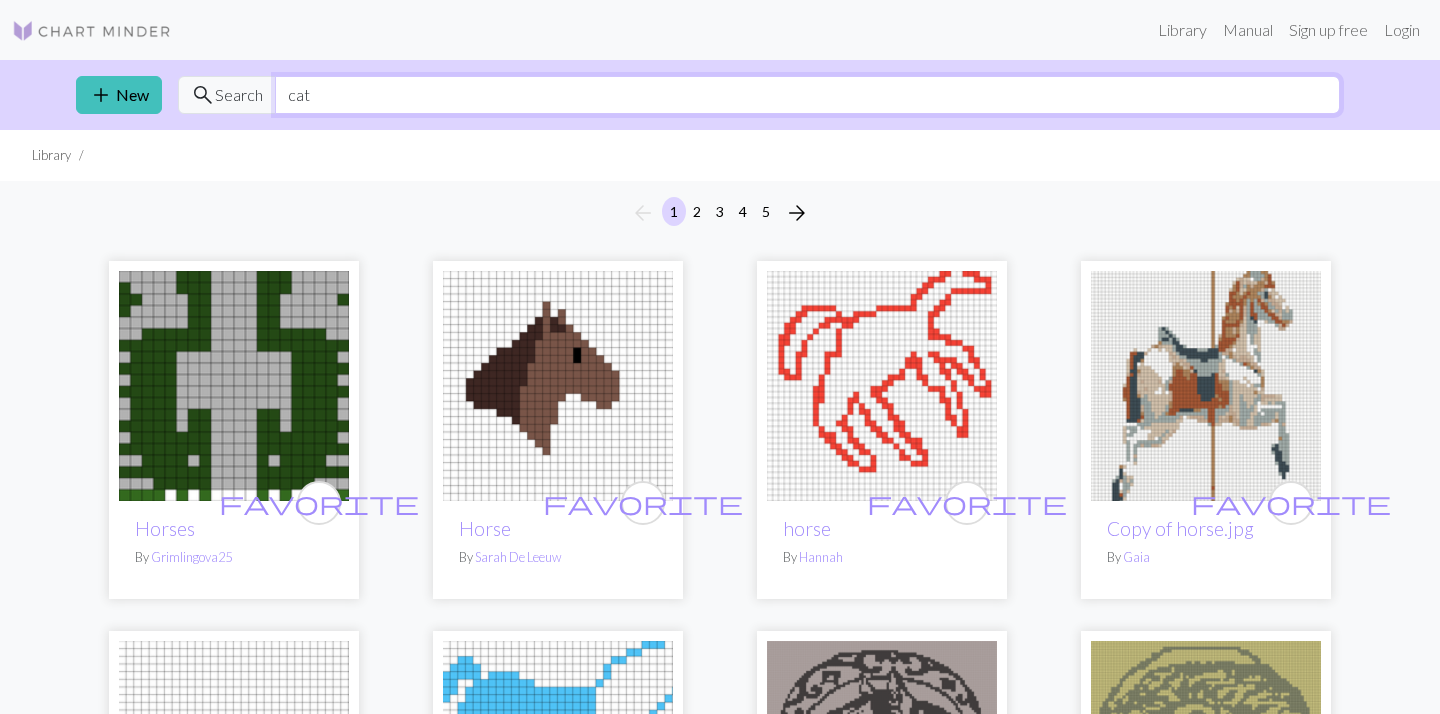 type on "cat" 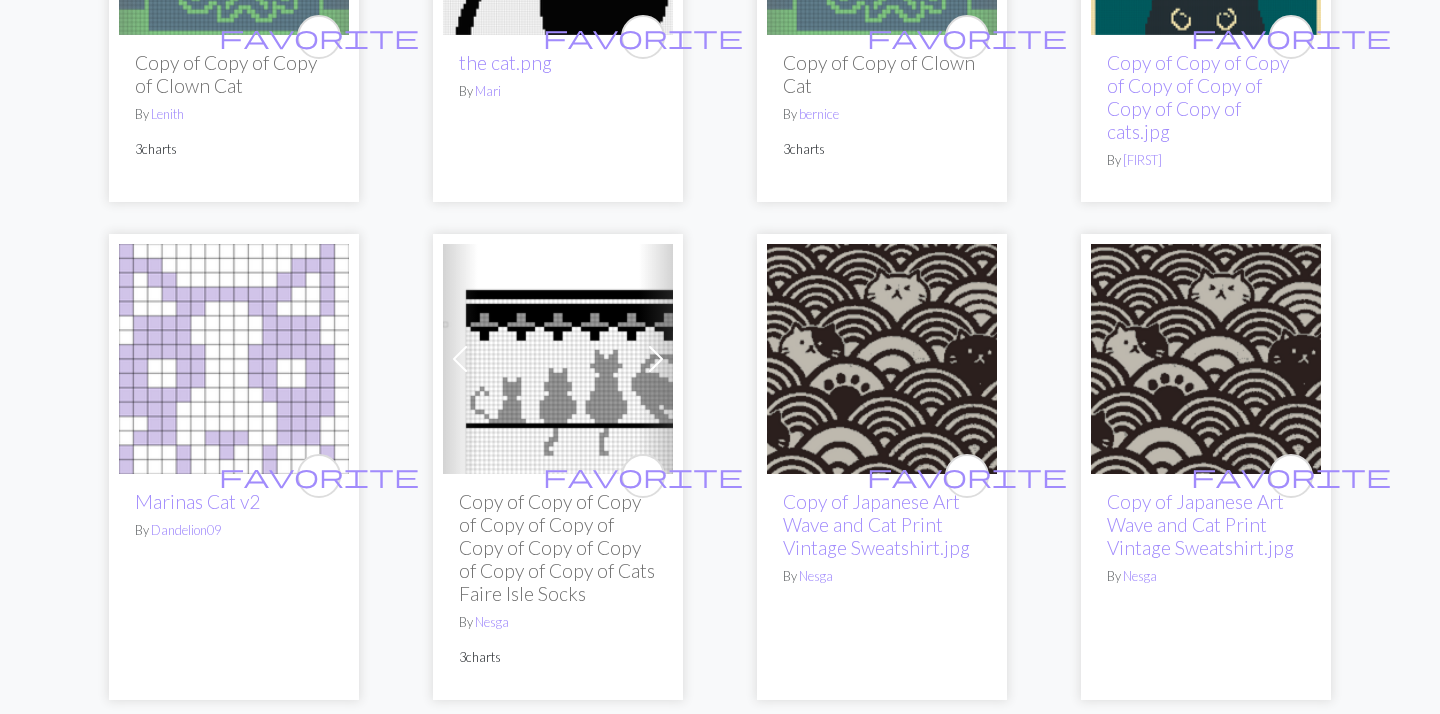 scroll, scrollTop: 2298, scrollLeft: 0, axis: vertical 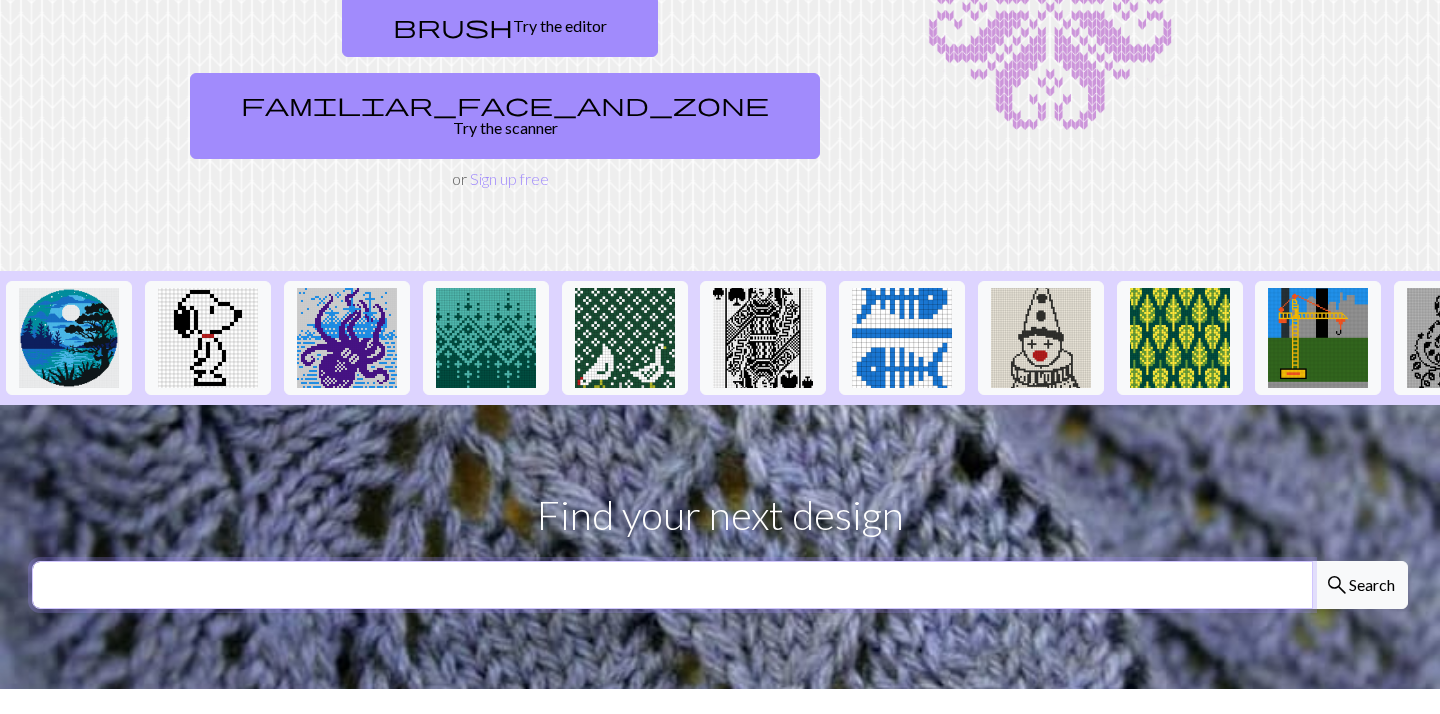 click at bounding box center (672, 585) 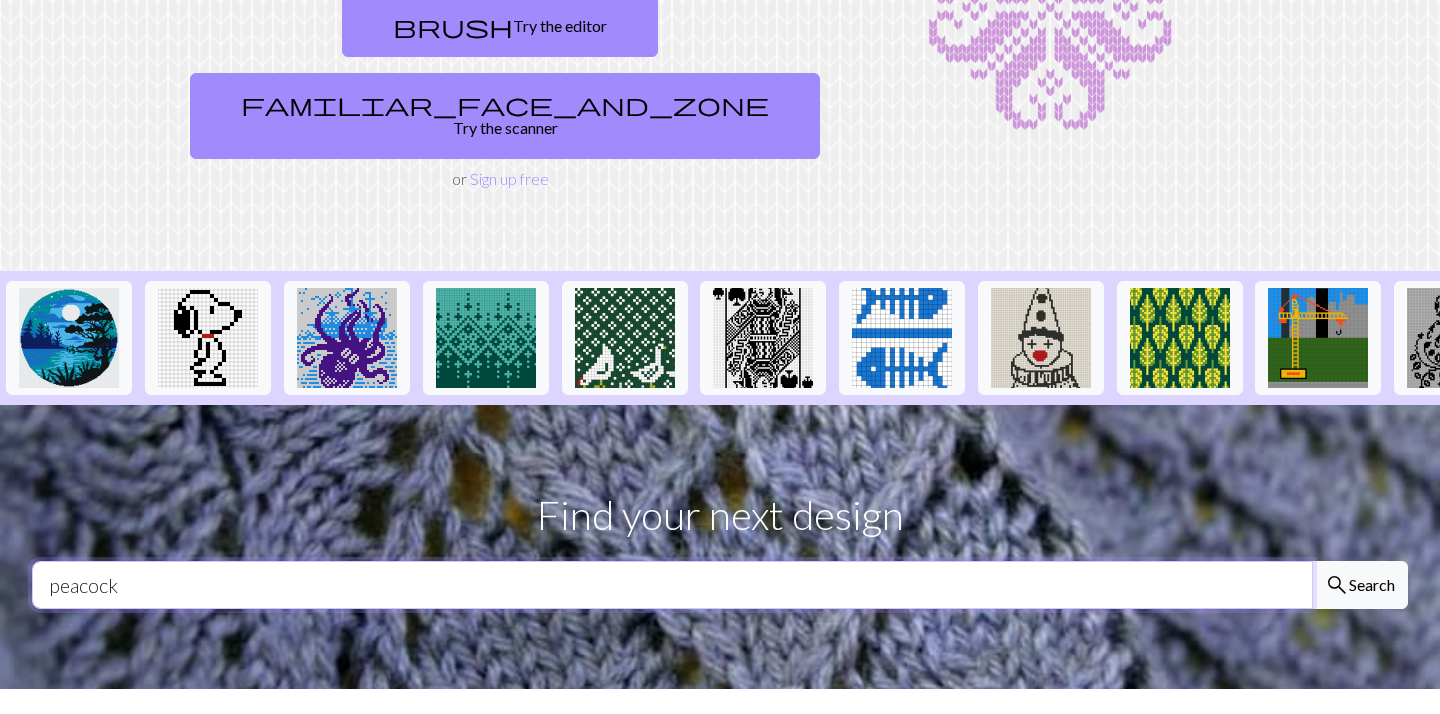 type on "peacock" 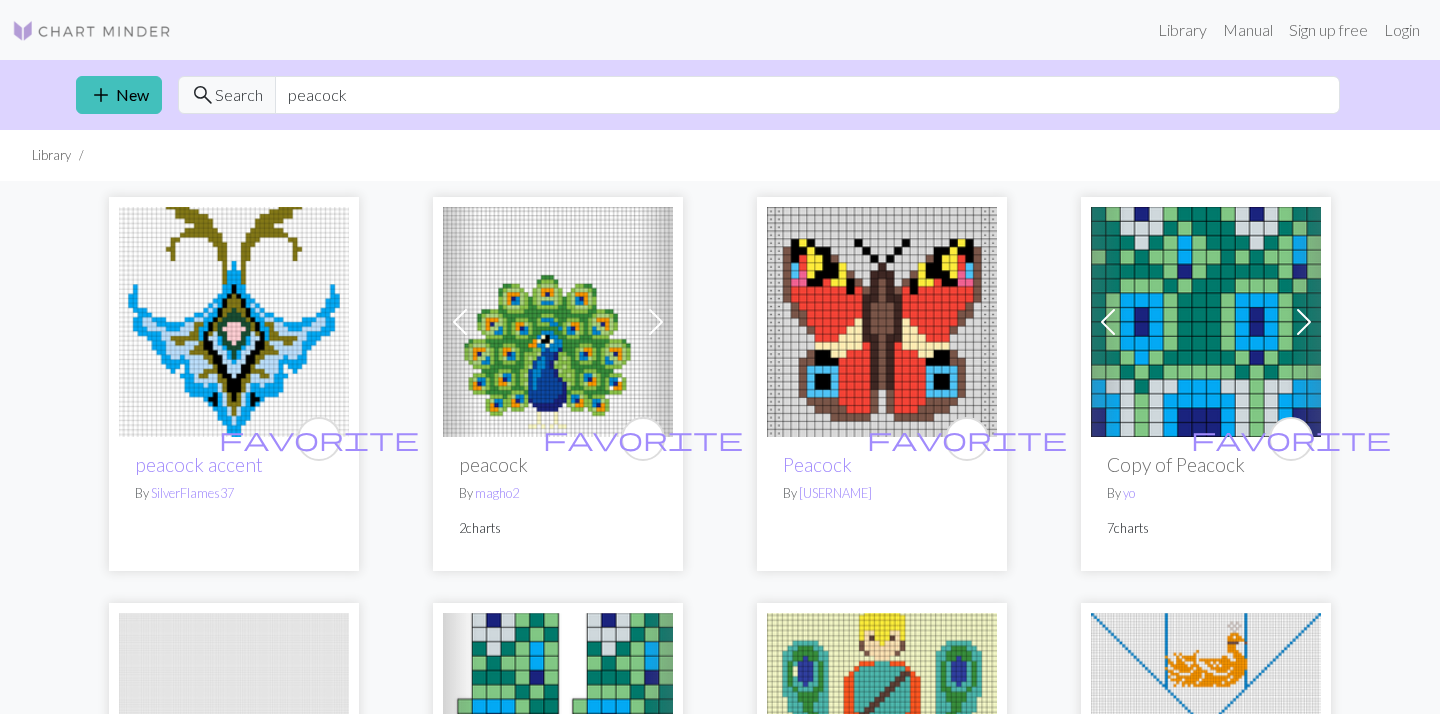 scroll, scrollTop: 0, scrollLeft: 0, axis: both 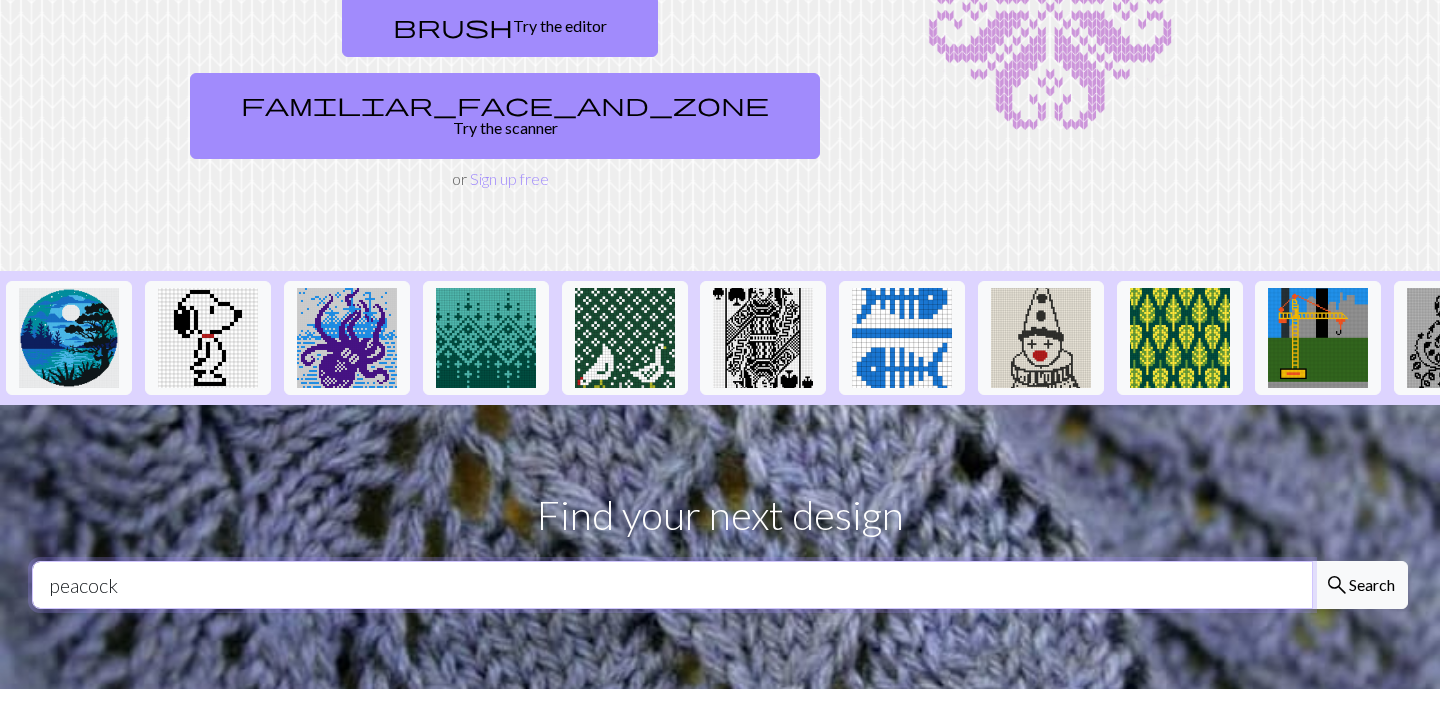click on "peacock" at bounding box center (672, 585) 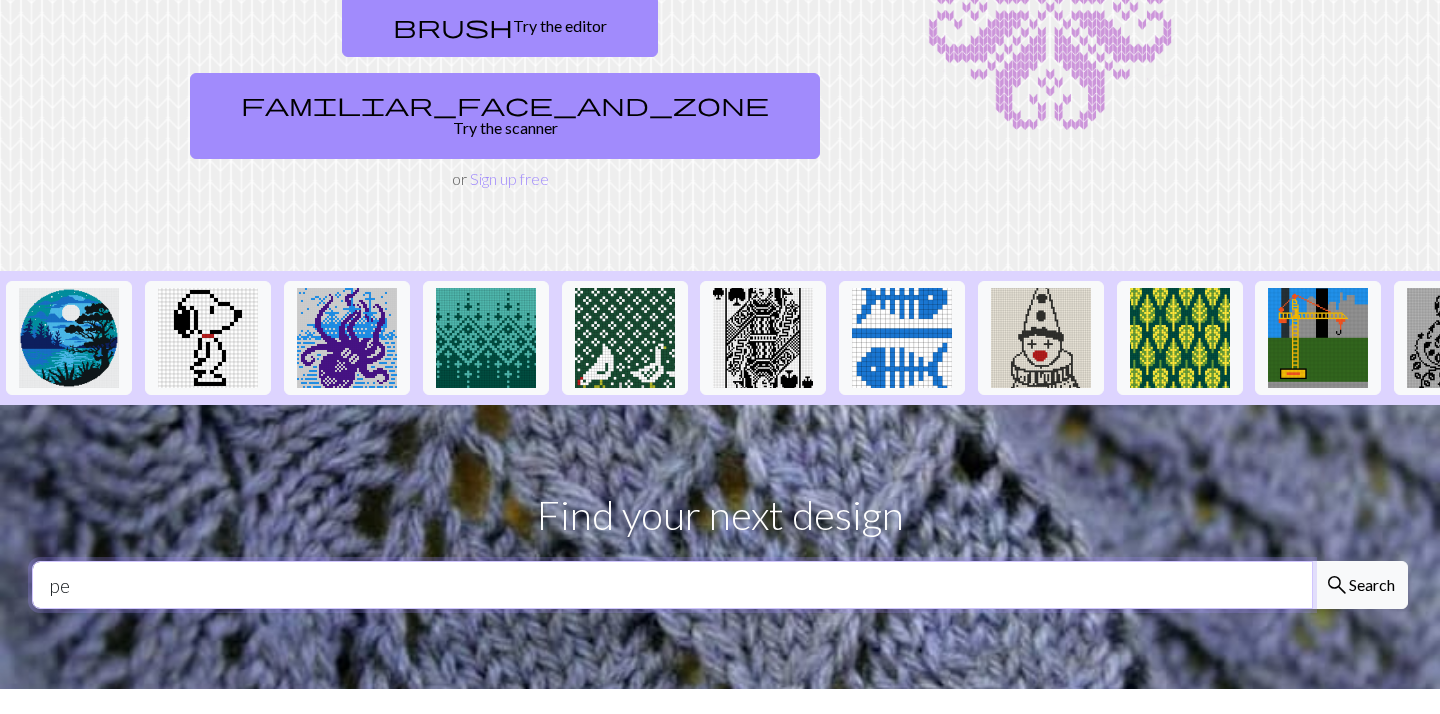 type on "p" 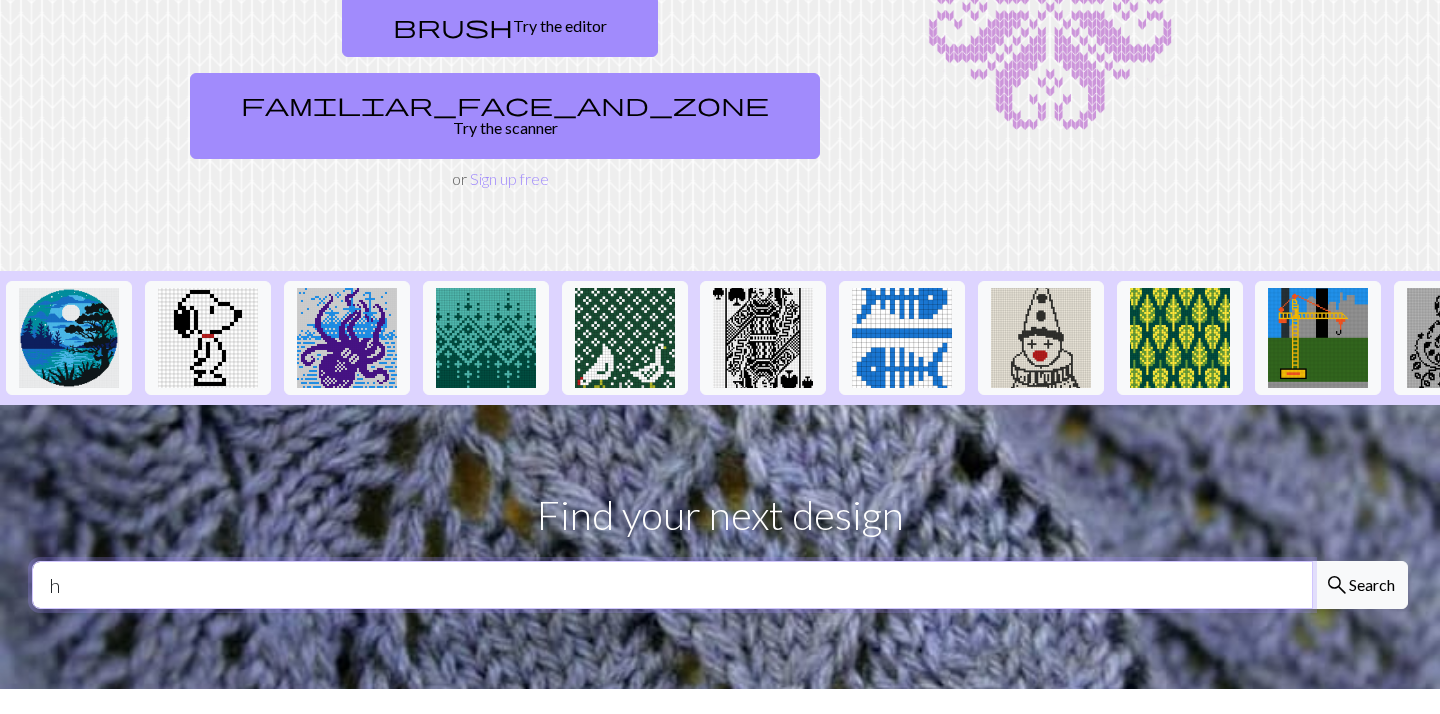 type on "horse" 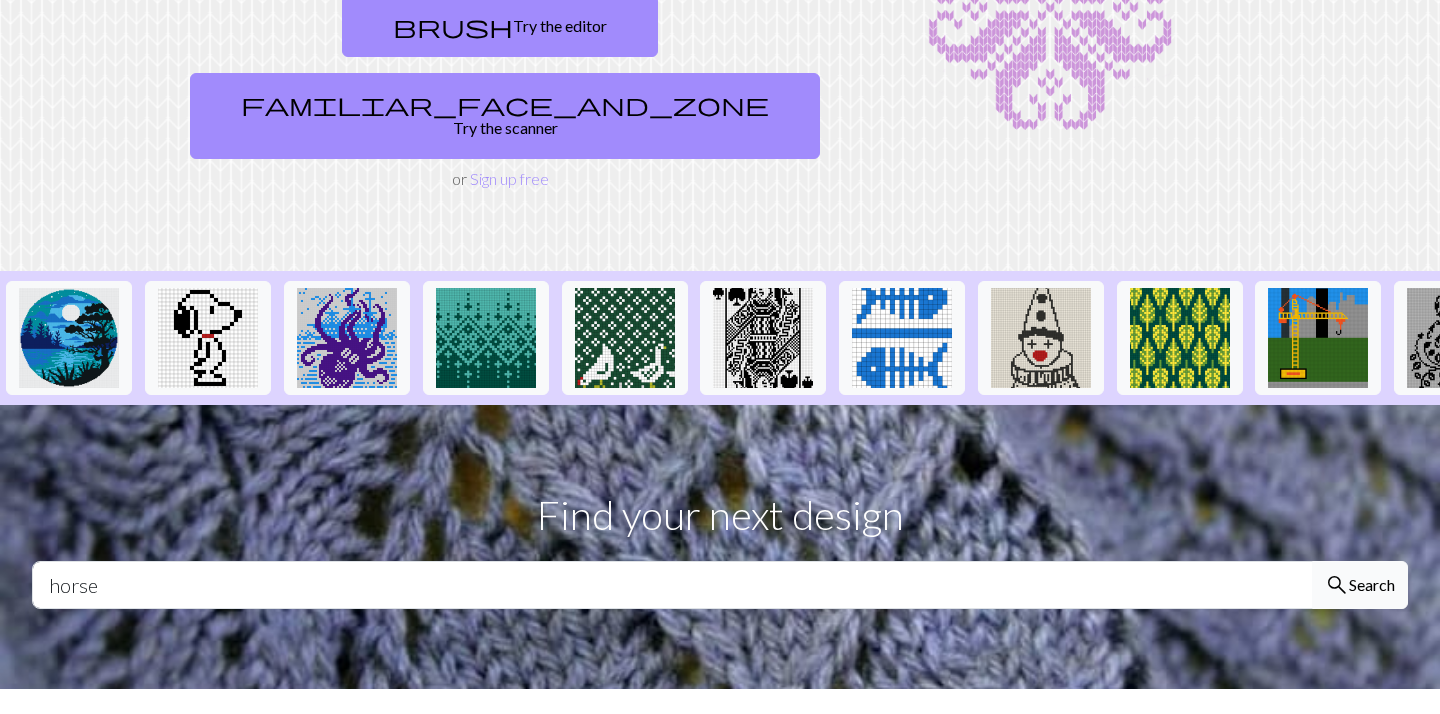 click on "search Search" at bounding box center [1360, 585] 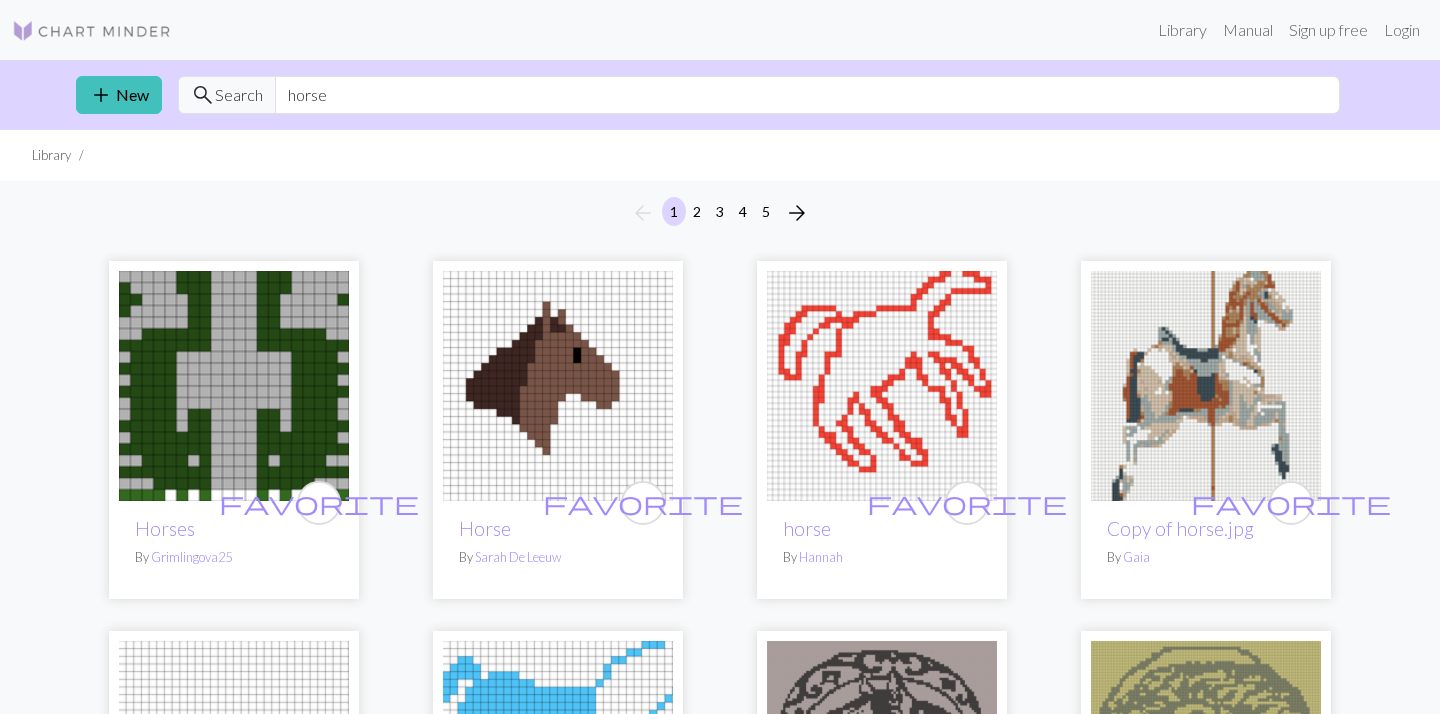 scroll, scrollTop: 0, scrollLeft: 0, axis: both 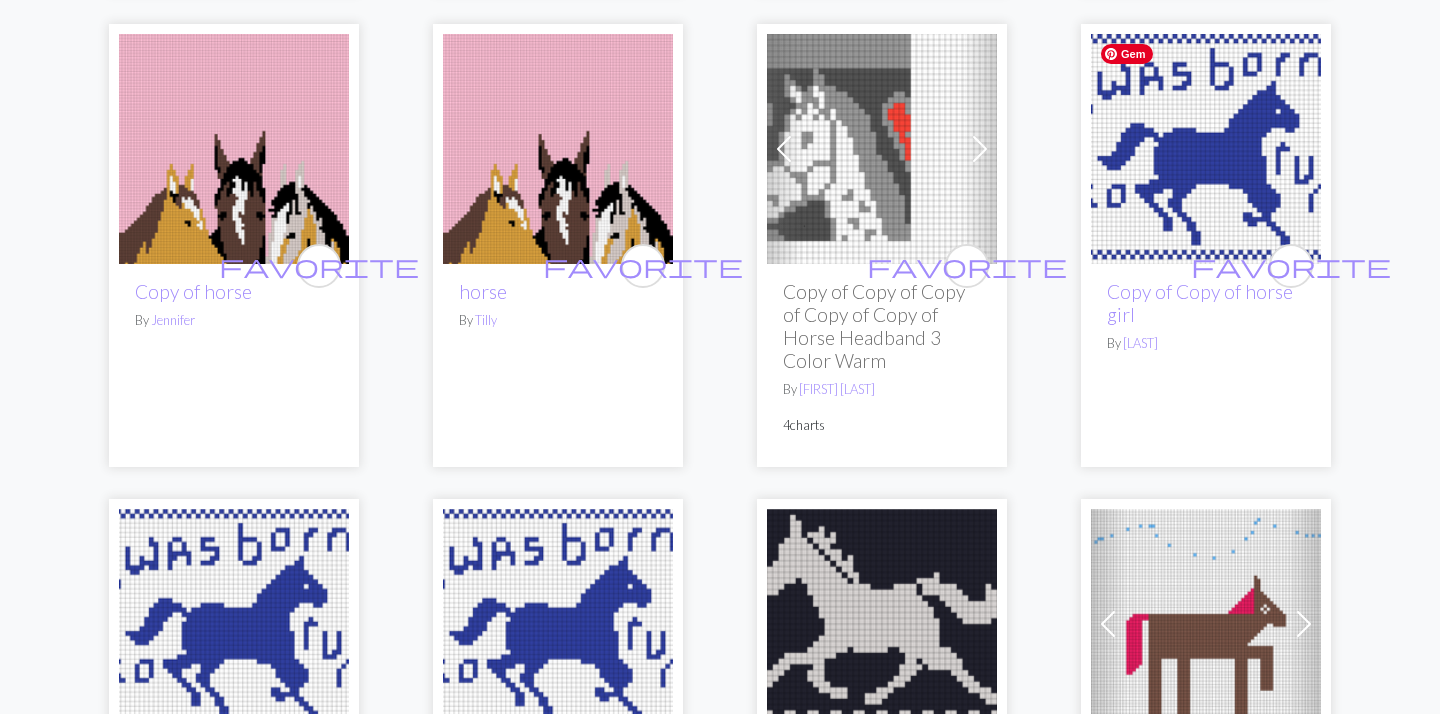 click at bounding box center (1206, 149) 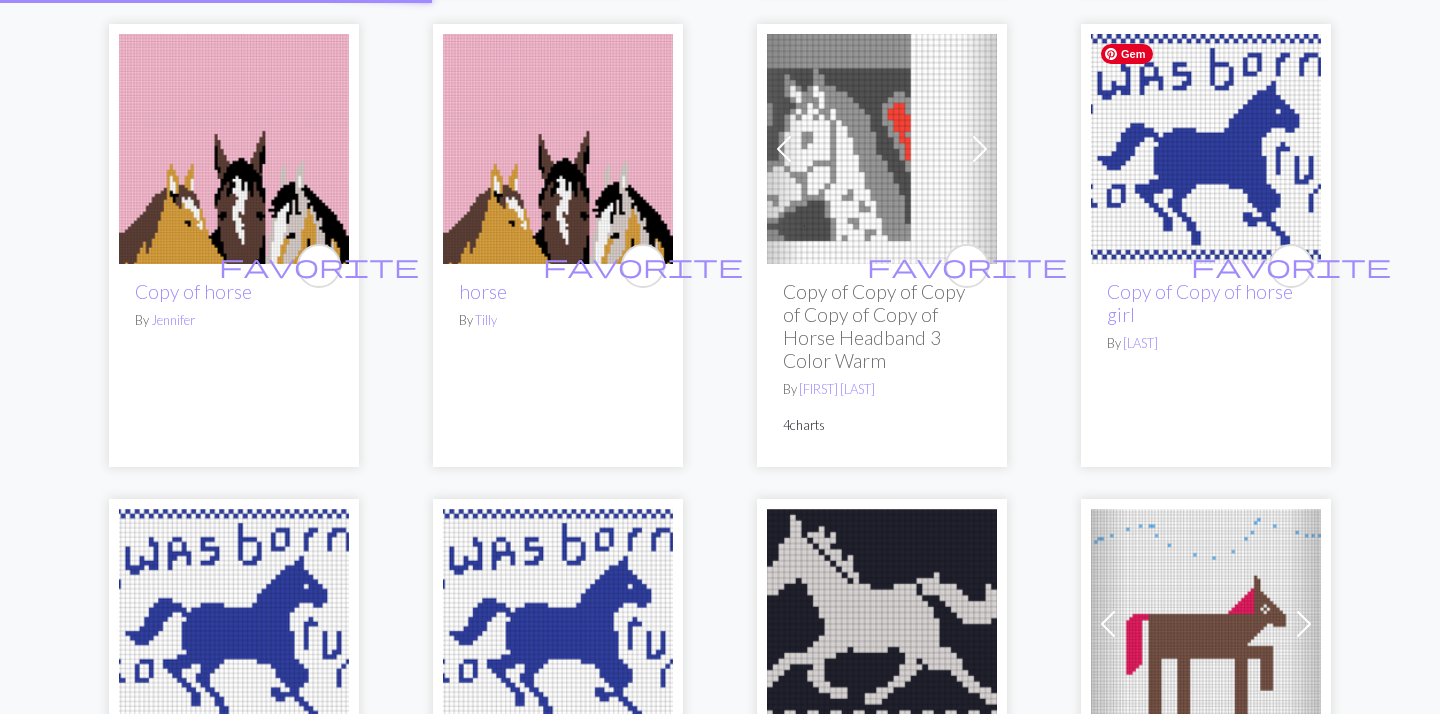 scroll, scrollTop: 0, scrollLeft: 0, axis: both 